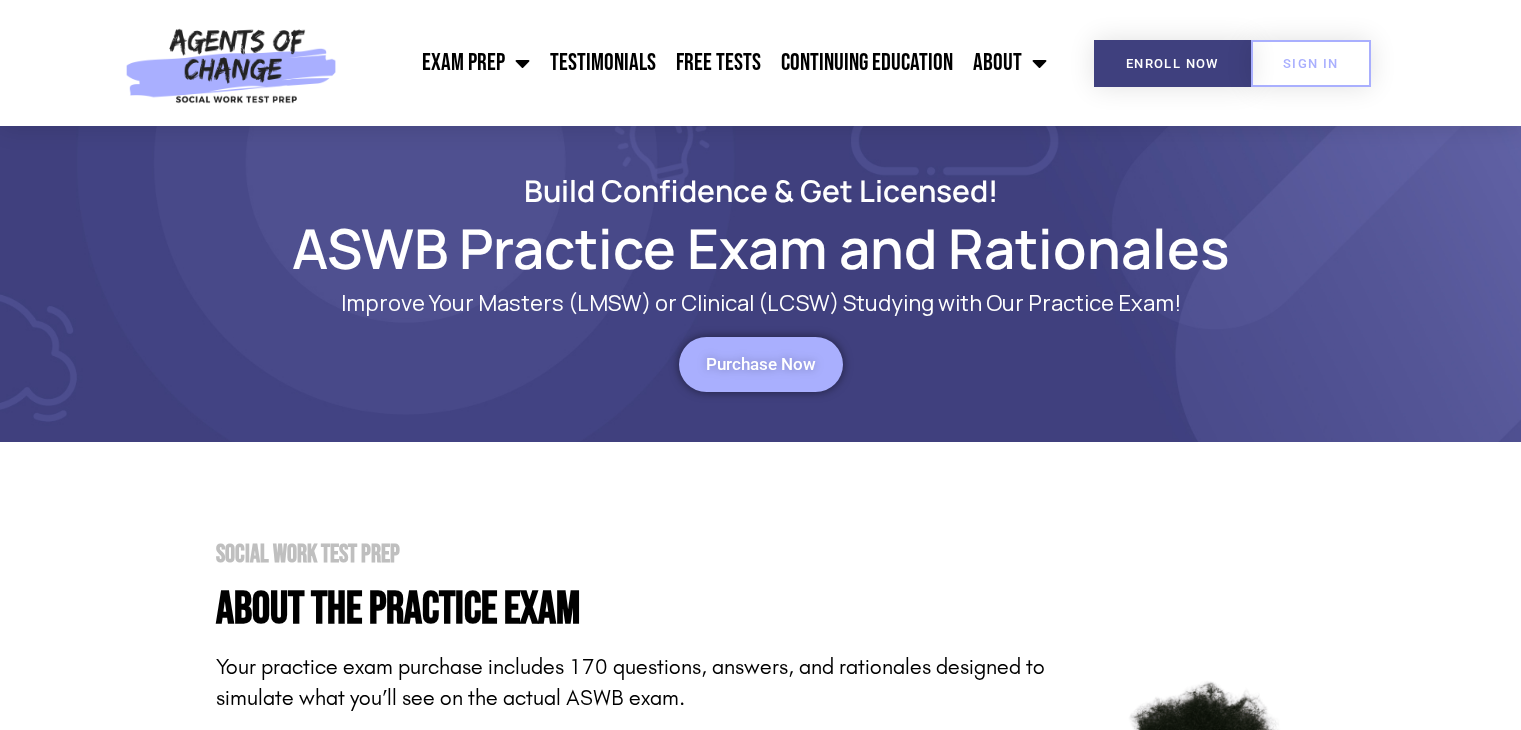 scroll, scrollTop: 0, scrollLeft: 0, axis: both 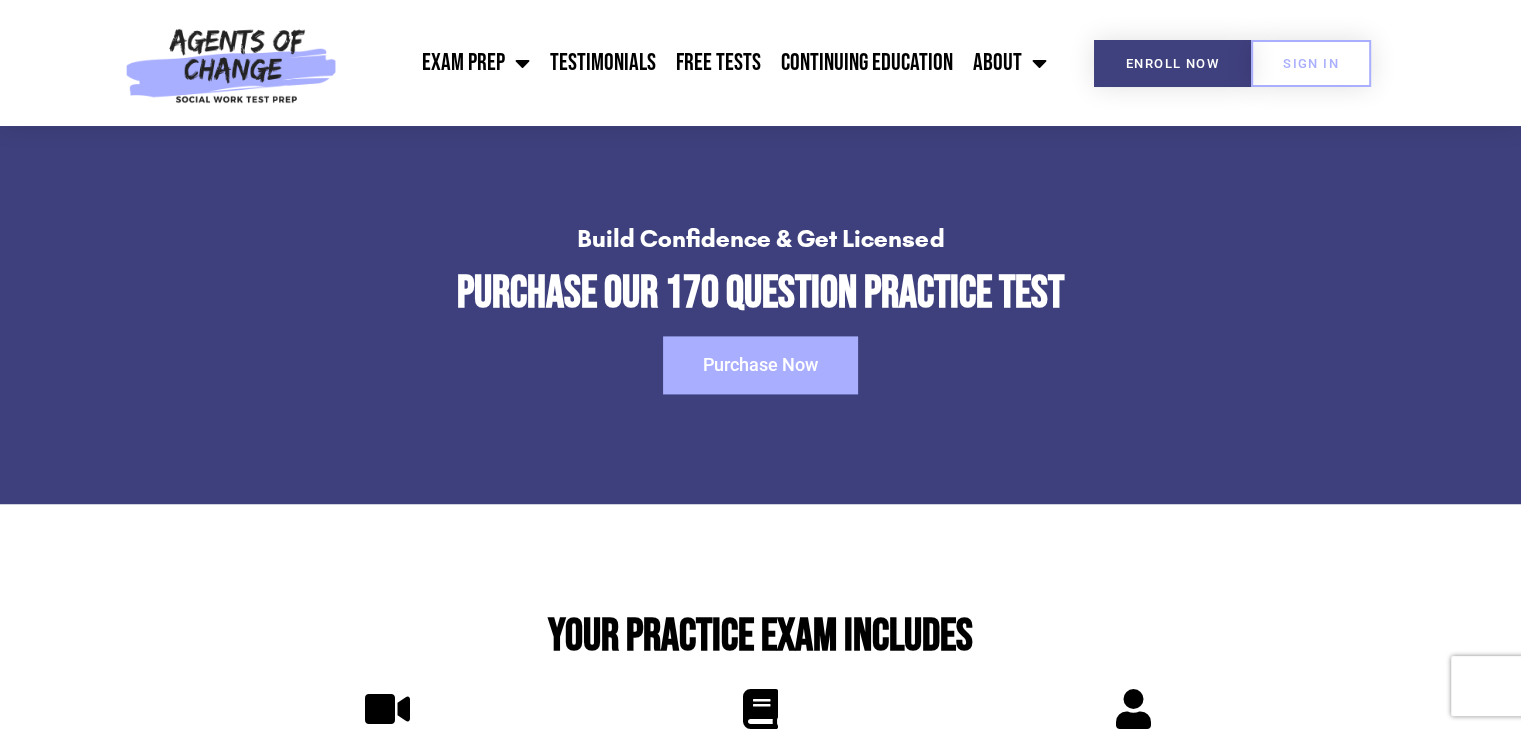 click on "Purchase Now" at bounding box center (760, 365) 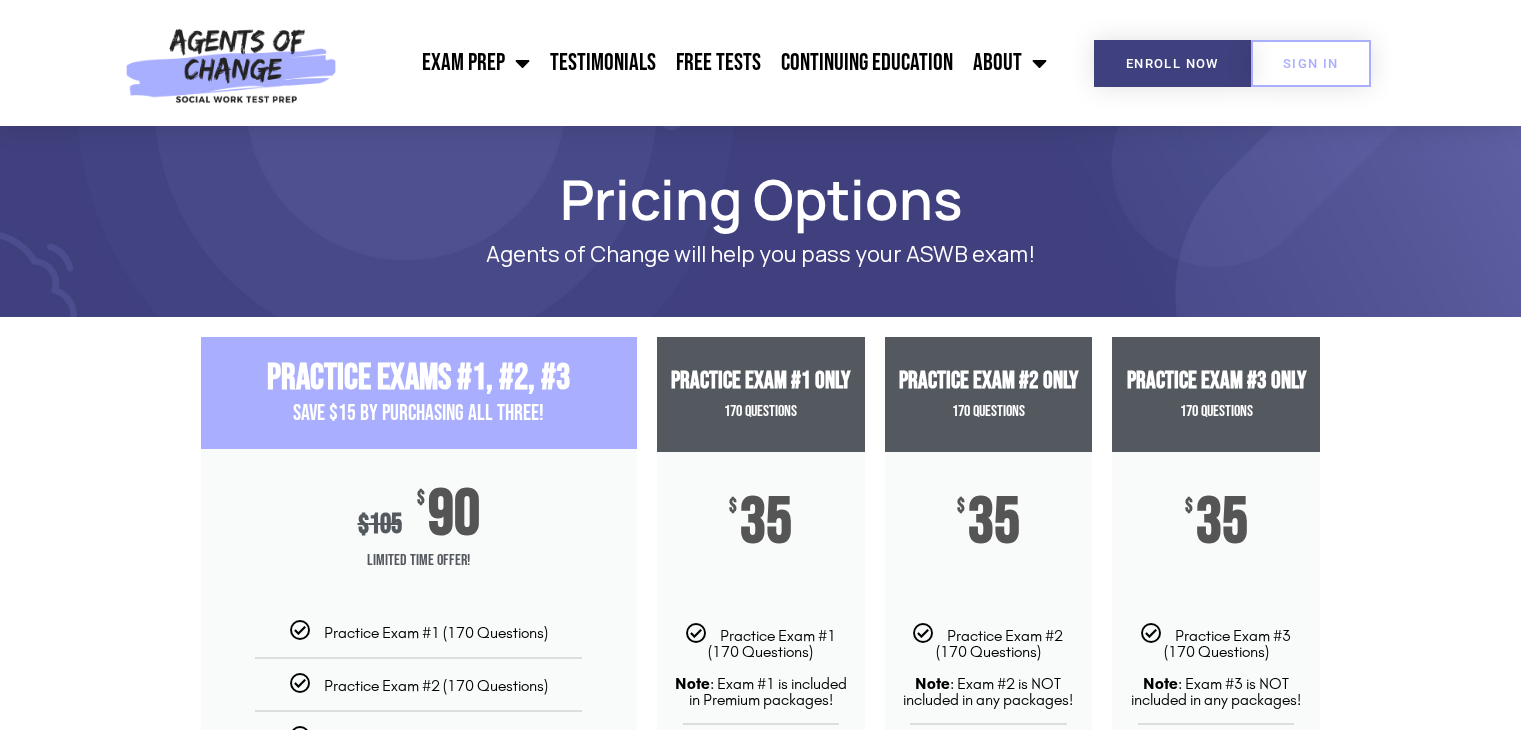 scroll, scrollTop: 0, scrollLeft: 0, axis: both 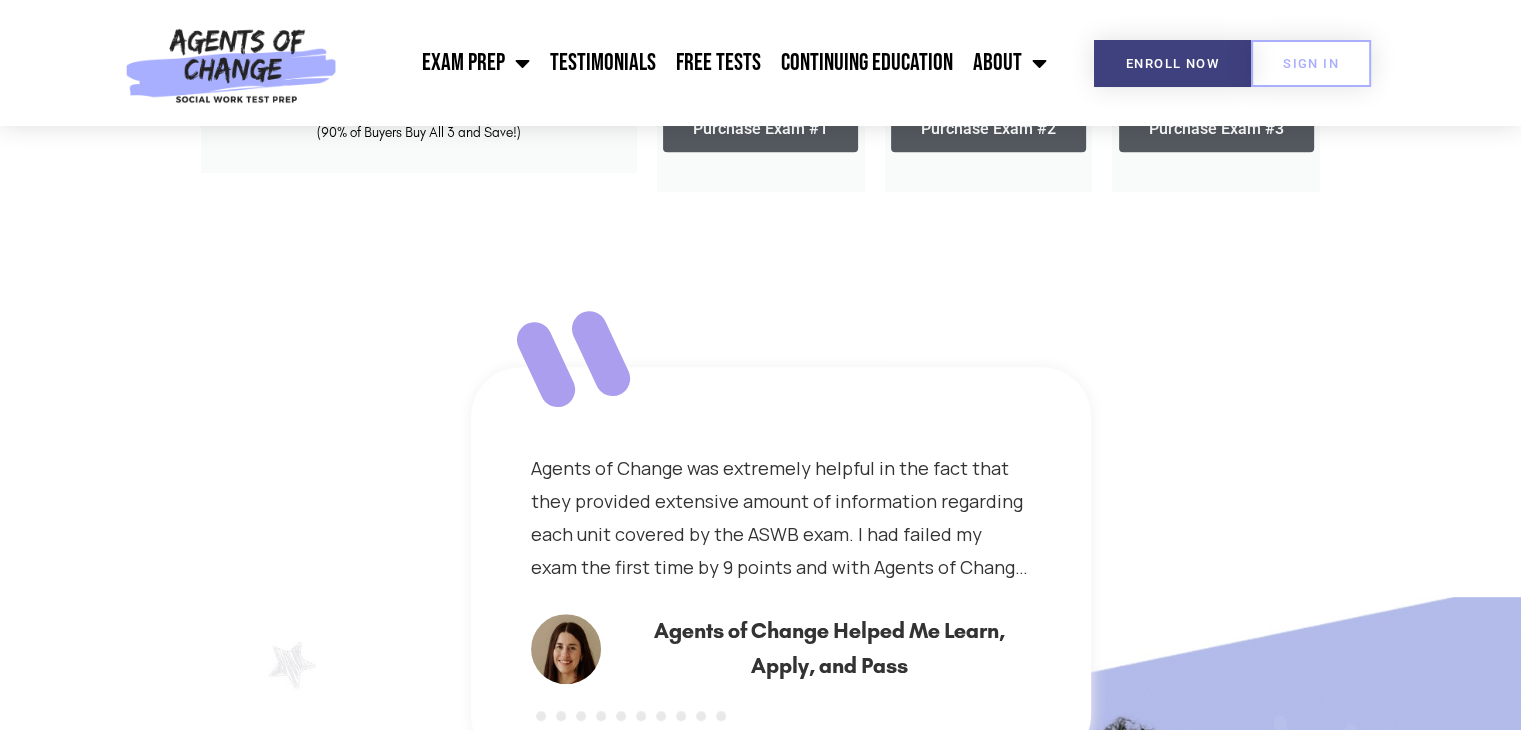 click on "The perspective on how to approach the questions provided by Agents of Change made a lot of the difference, as well as the comprehensive study materials. Agents of Change Approach and Materials Made All the Difference I took the test twice, the first time with very little studying and without AOC, the second time I thoroughly utilized this program over five weeks and completed both practice exams. This is a challenging exam, it is necessary to plan for success by studying. Utilizing the two practice tests also helped me feel confident and pass! Agents of Change Prep and Practice Exams Helped Me Pass Agents of Change Helped Me Understand, Not Just Memorize, Content The way the questions are broken down, and how every single Agents of Change PowerPoint has follow up questions helped me pass! The videos were easy to follow along, and going over the KSA’s first and highlighting what you didn’t know was so helpful. Agents of Change Taught Me to Break Down Exam Questions" at bounding box center (760, 765) 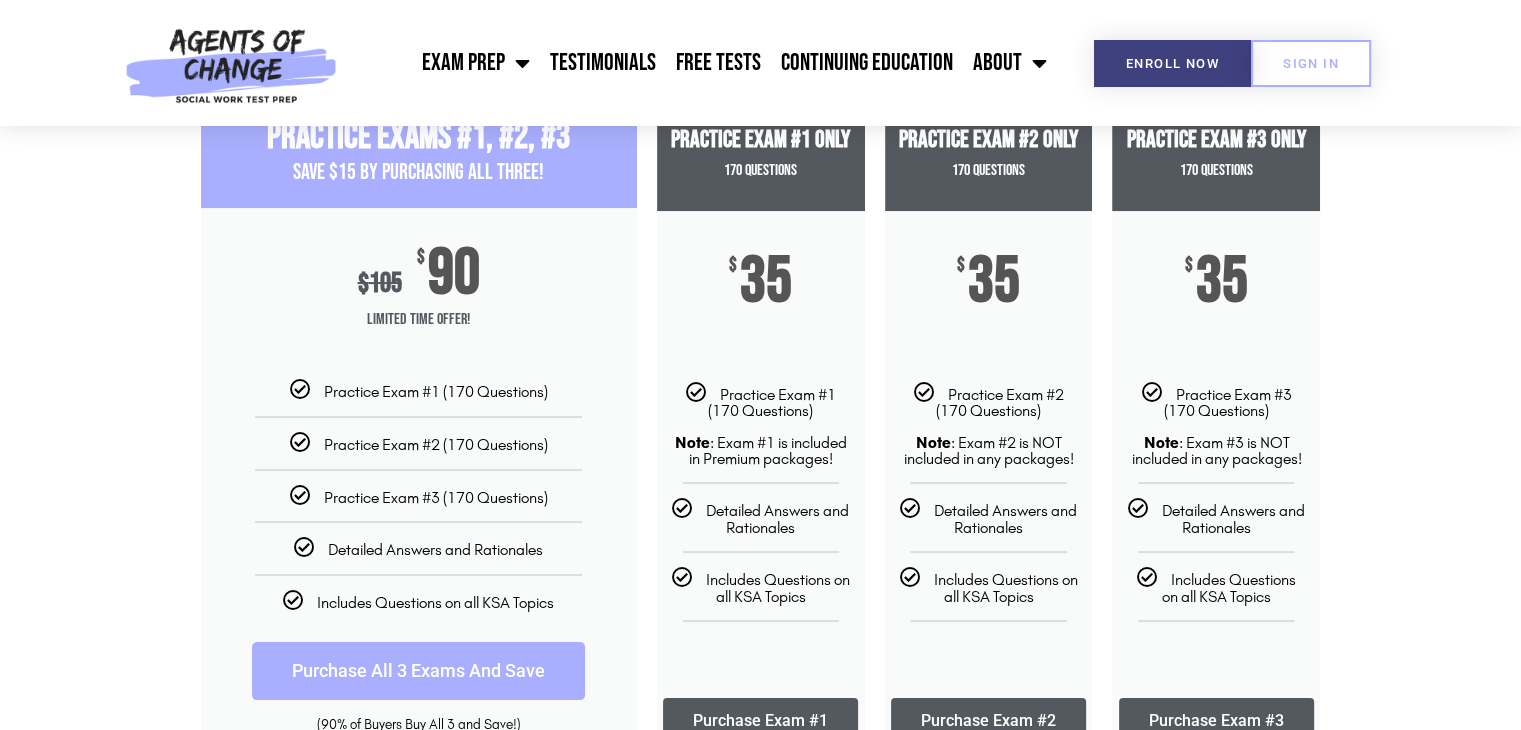 scroll, scrollTop: 236, scrollLeft: 0, axis: vertical 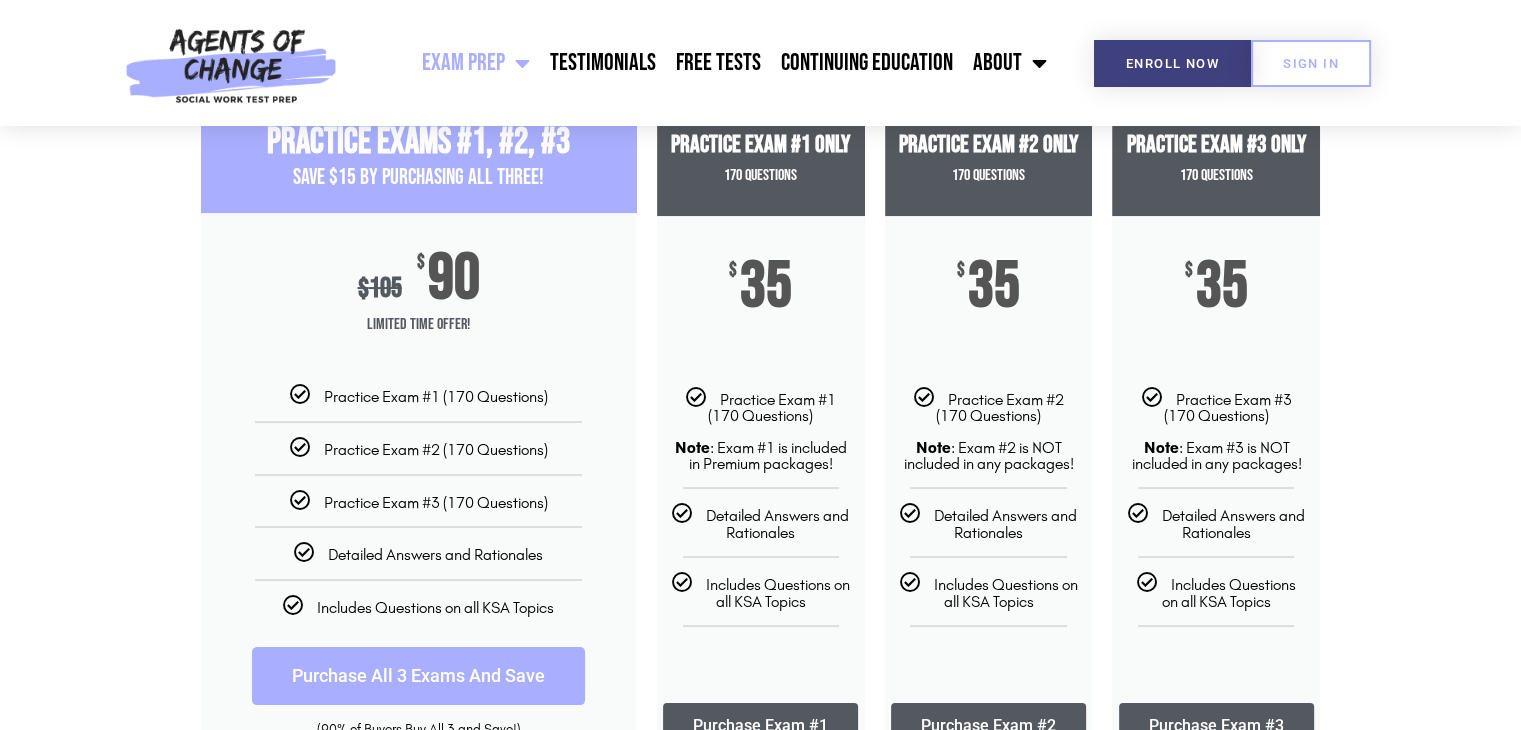 click 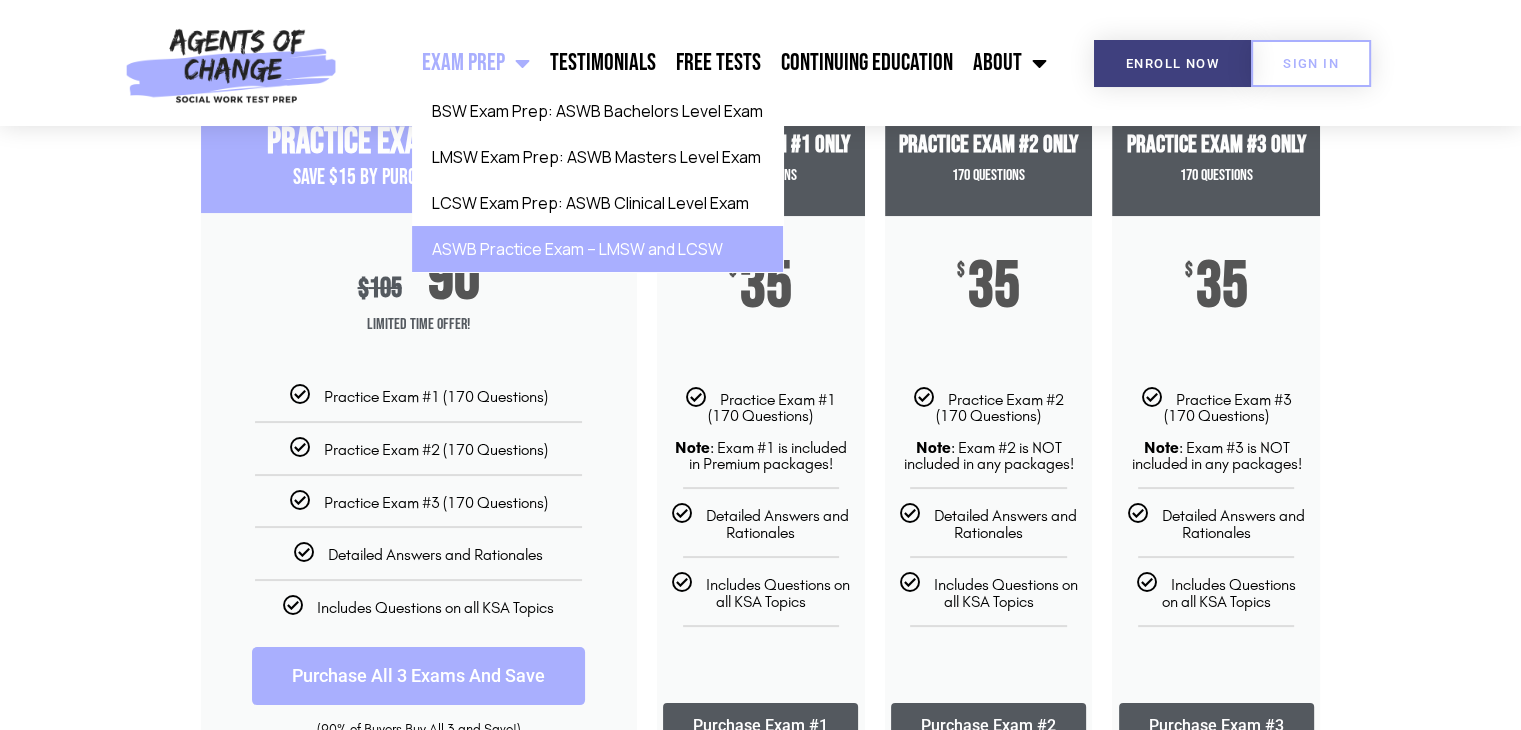 click on "ASWB Practice Exam – LMSW and LCSW" 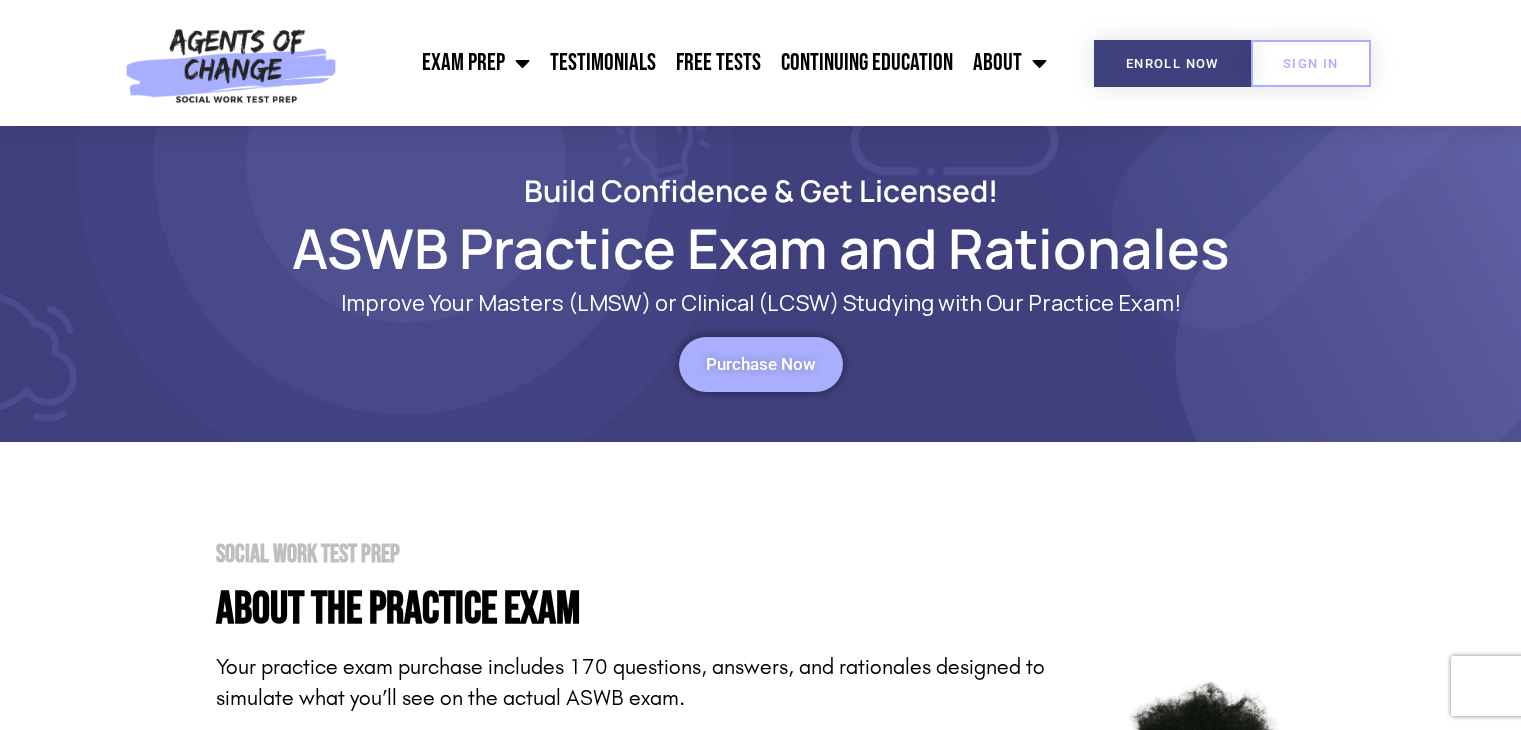 scroll, scrollTop: 0, scrollLeft: 0, axis: both 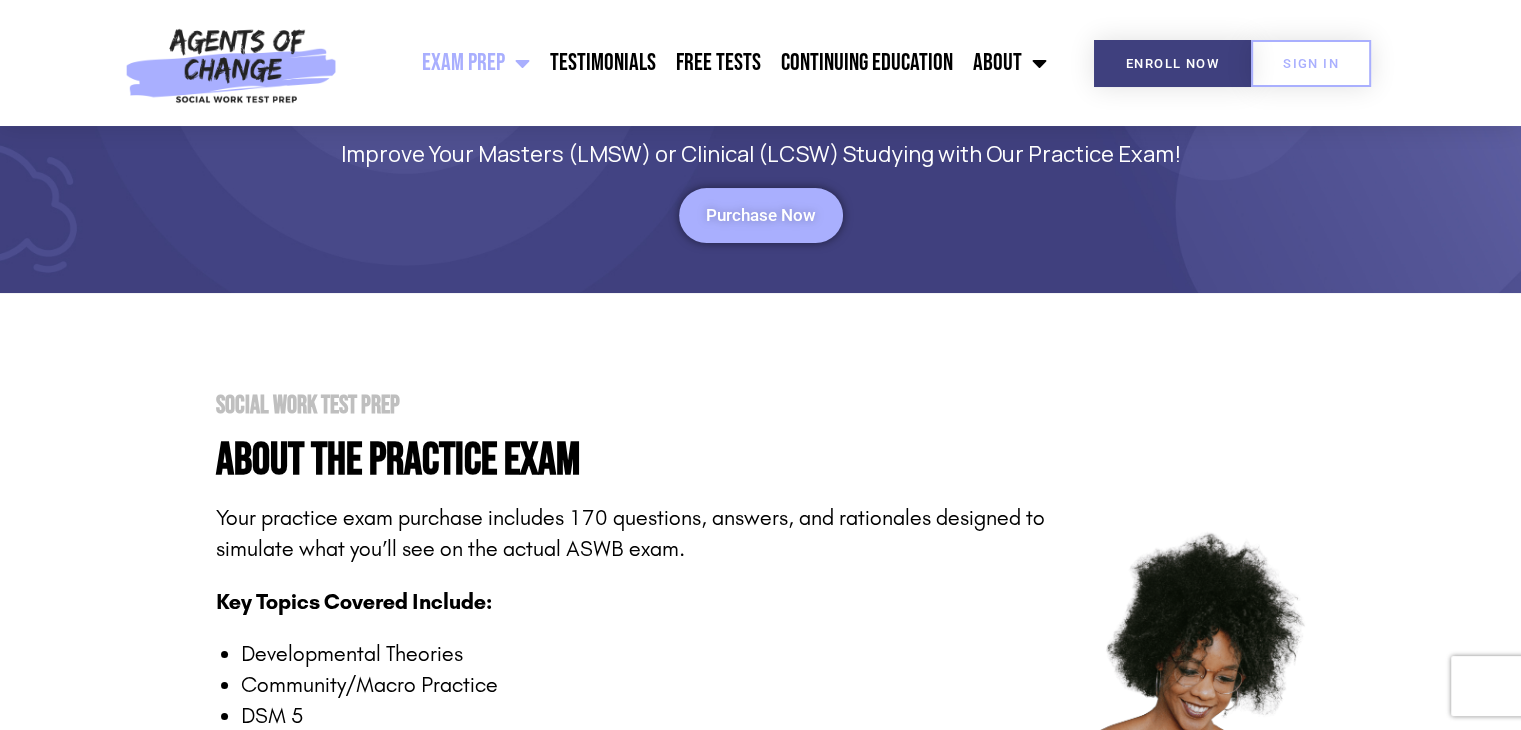 click 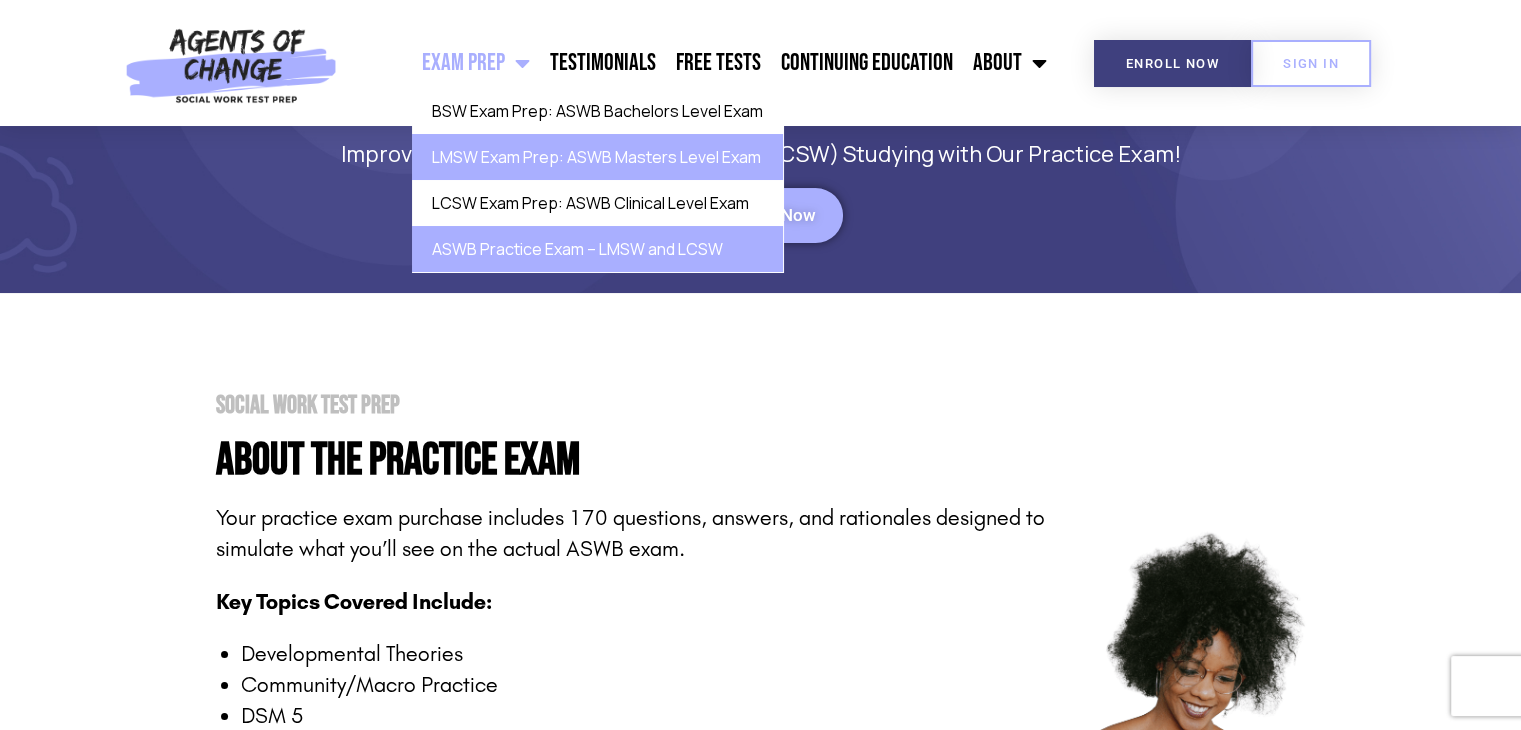 click on "LMSW Exam Prep: ASWB Masters Level Exam" 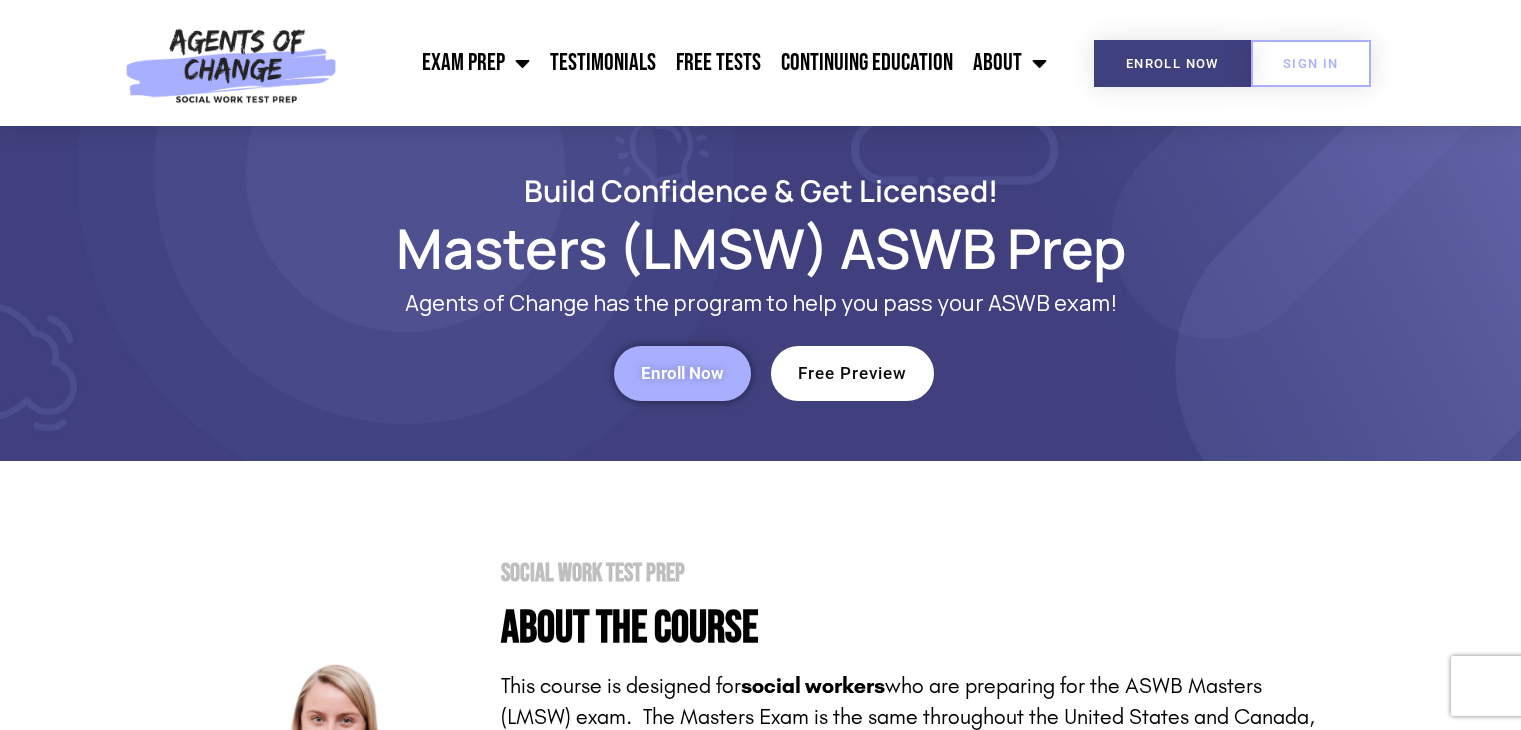 scroll, scrollTop: 0, scrollLeft: 0, axis: both 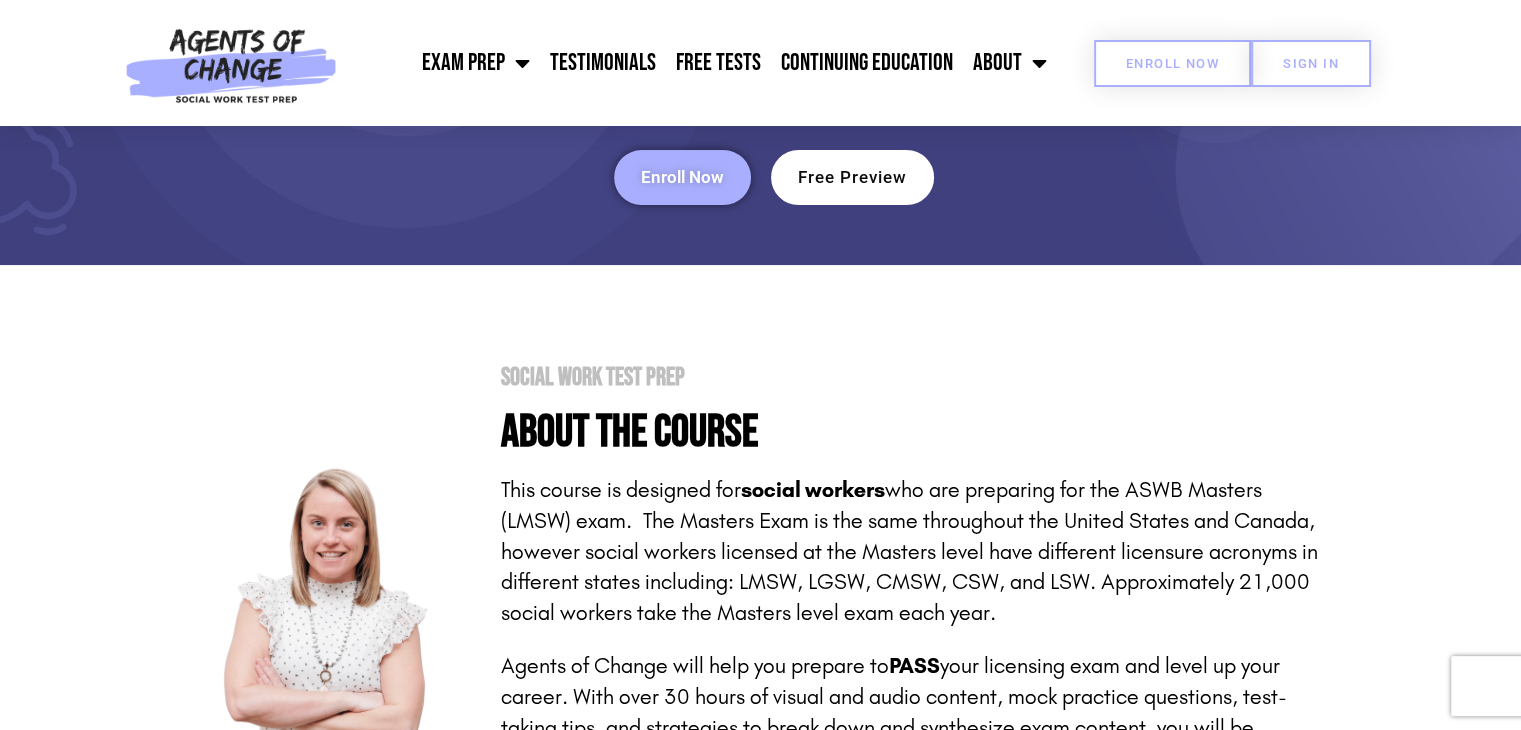 click on "Enroll Now" at bounding box center [1172, 63] 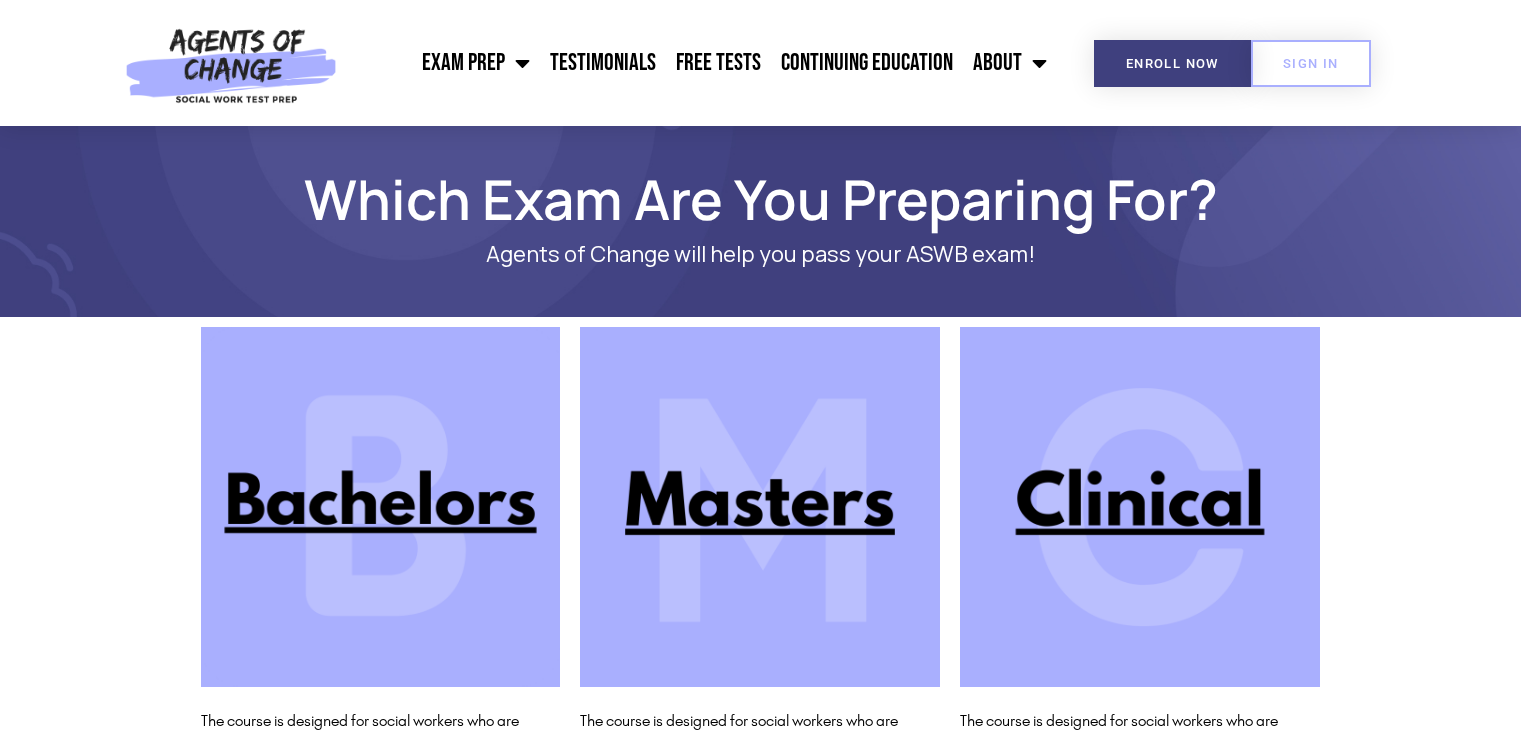 scroll, scrollTop: 0, scrollLeft: 0, axis: both 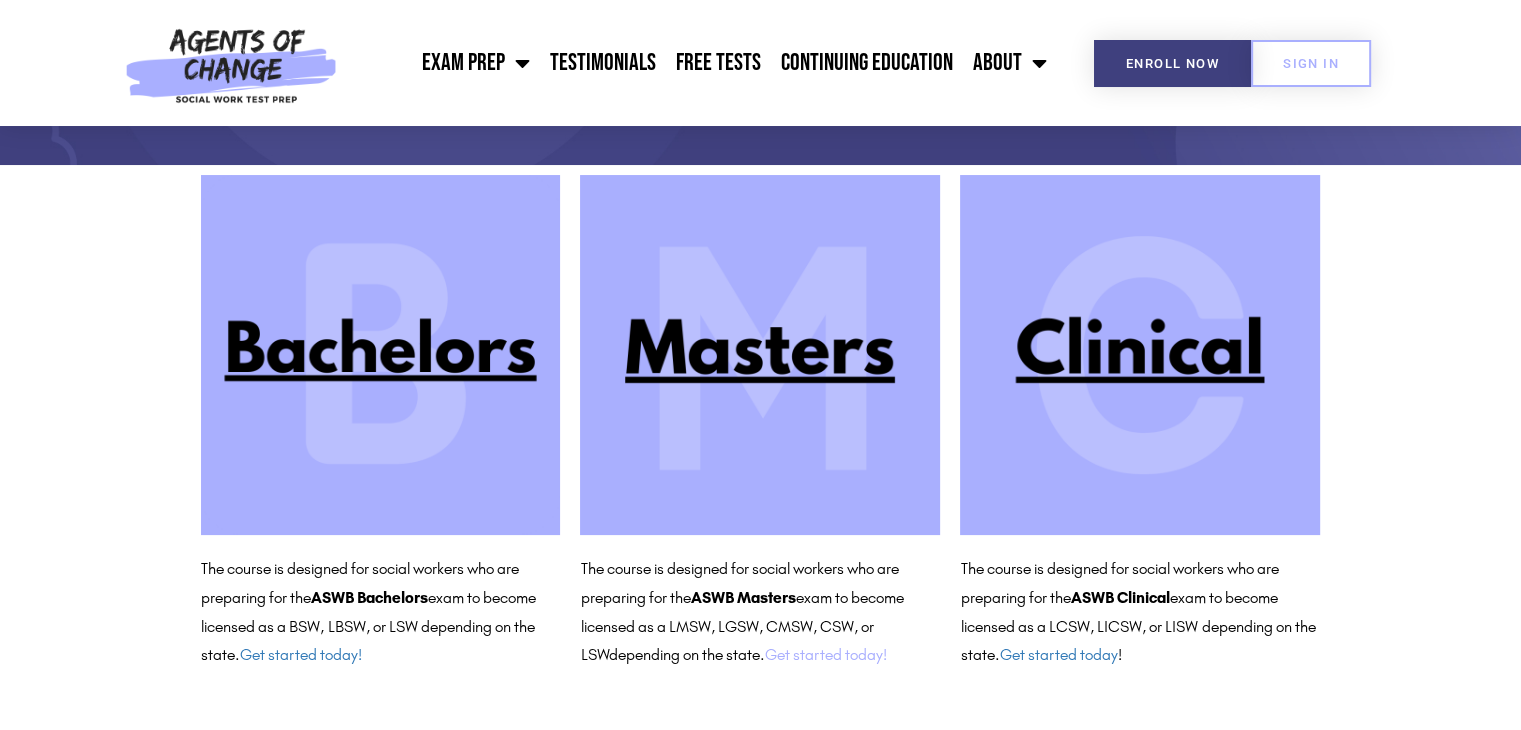 click on "Get started today!" at bounding box center (825, 654) 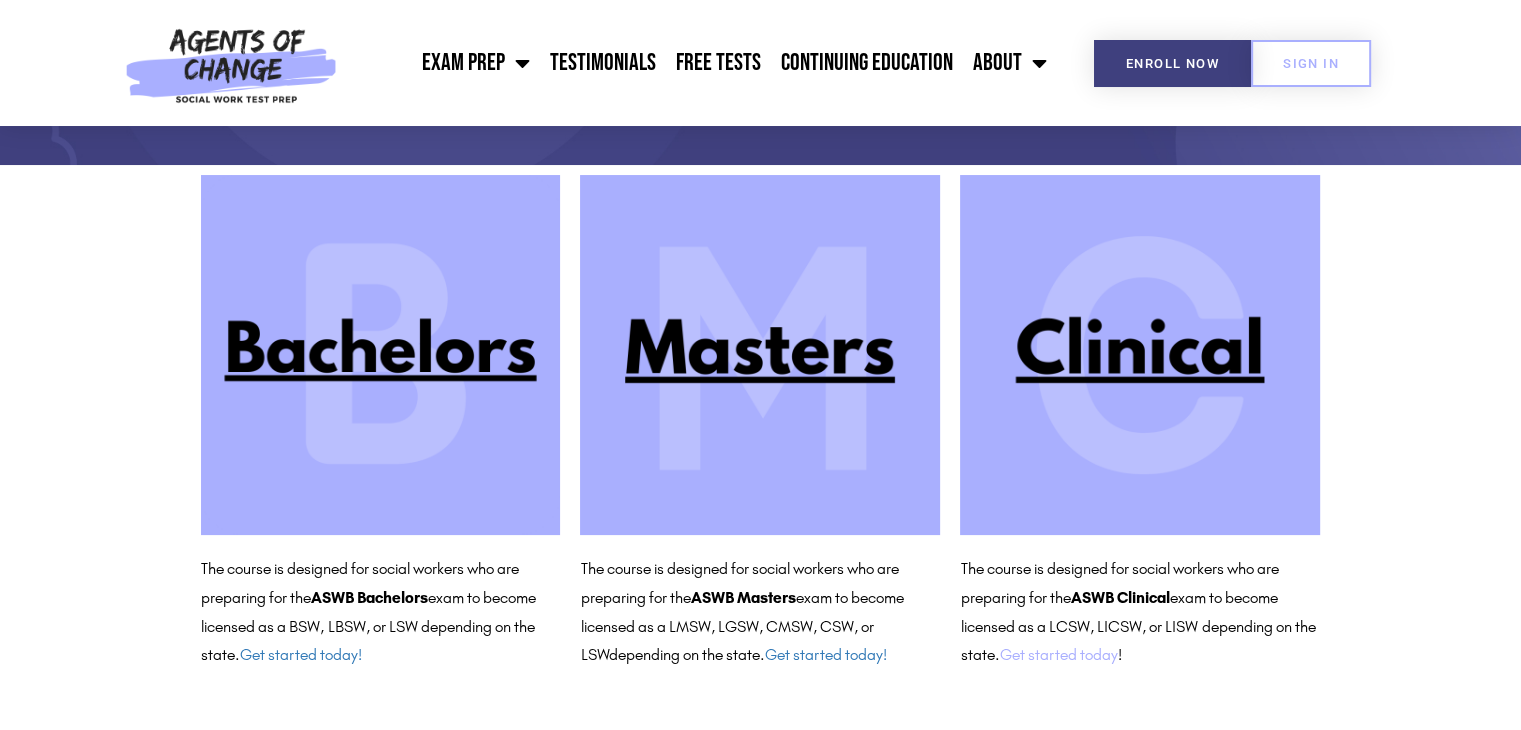 click on "Get started today" at bounding box center [1058, 654] 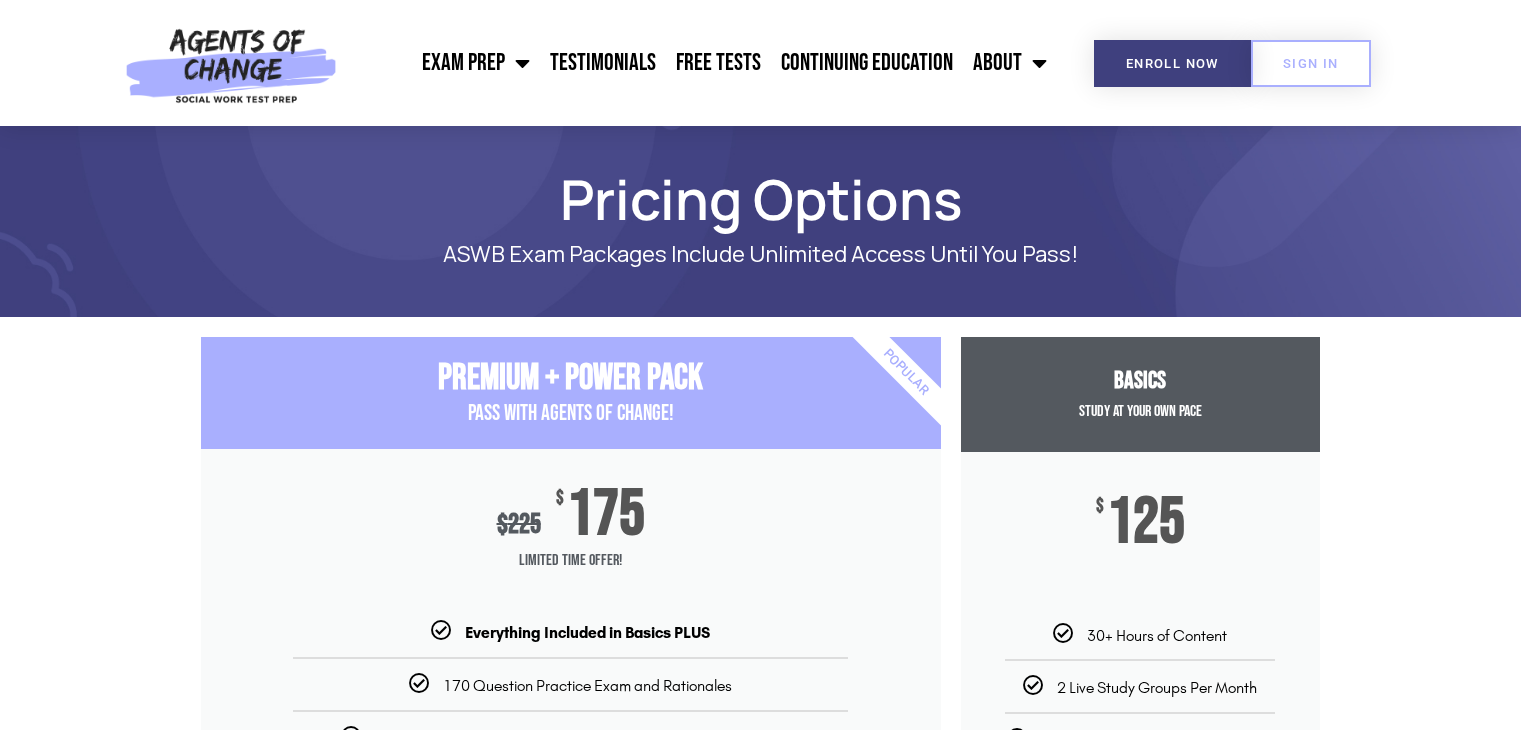 scroll, scrollTop: 0, scrollLeft: 0, axis: both 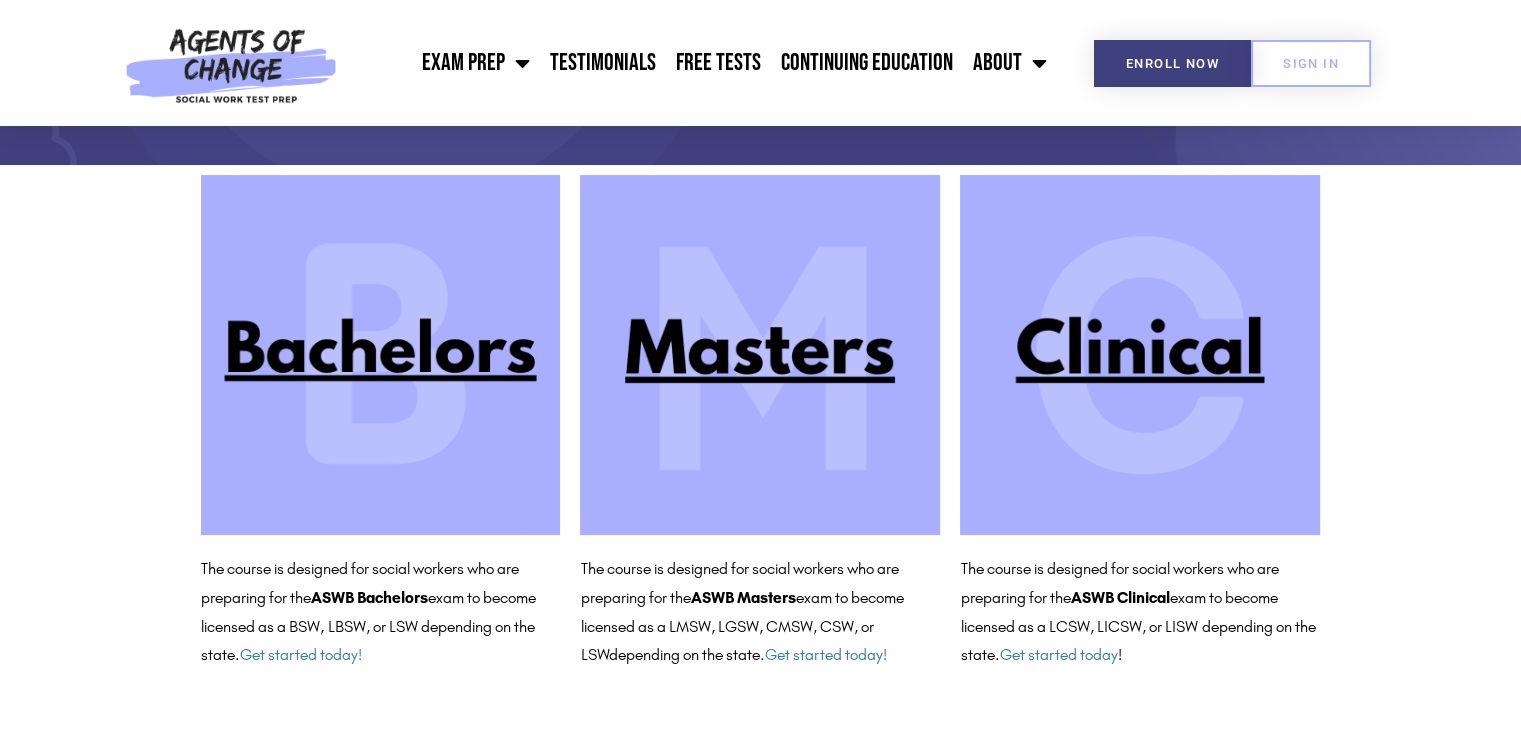 click at bounding box center [760, 355] 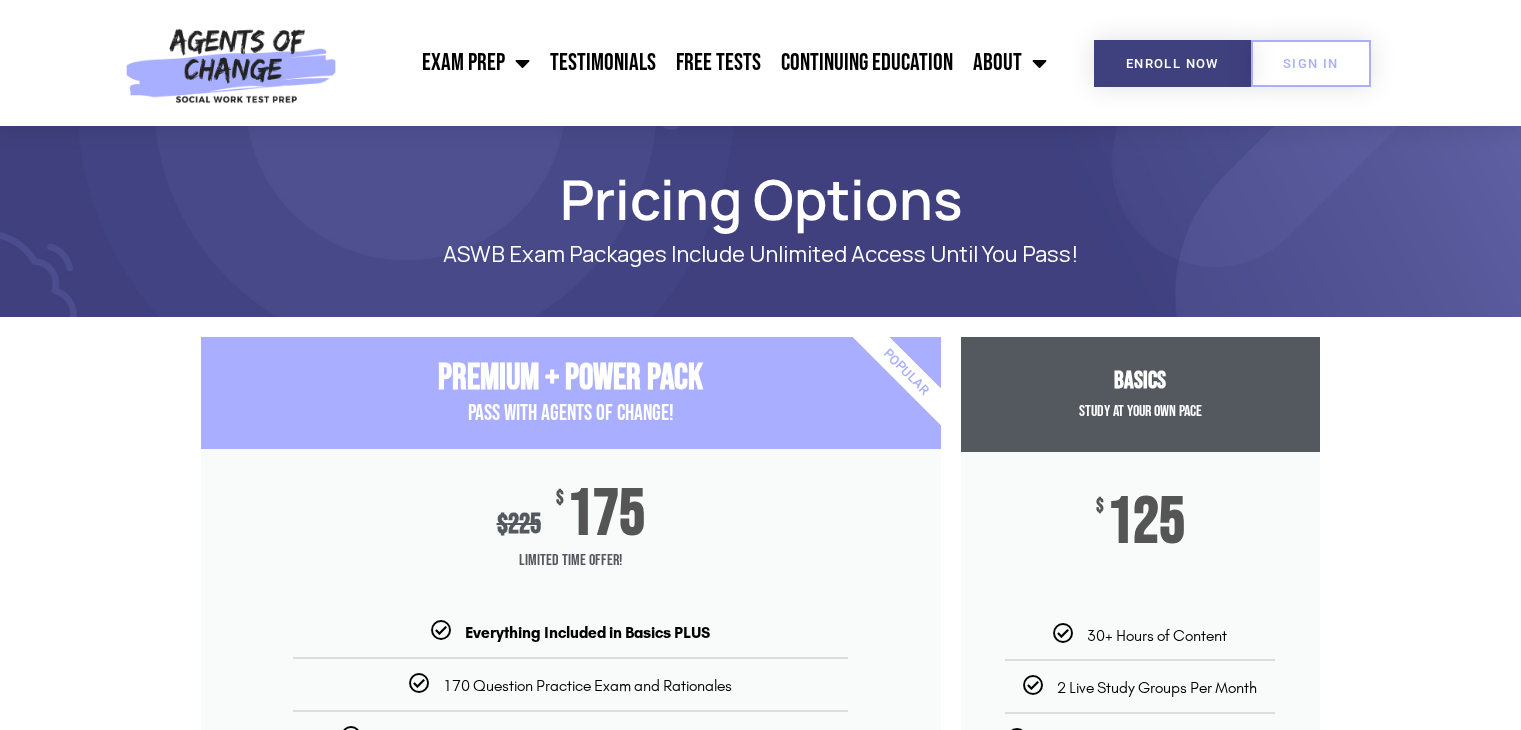 scroll, scrollTop: 0, scrollLeft: 0, axis: both 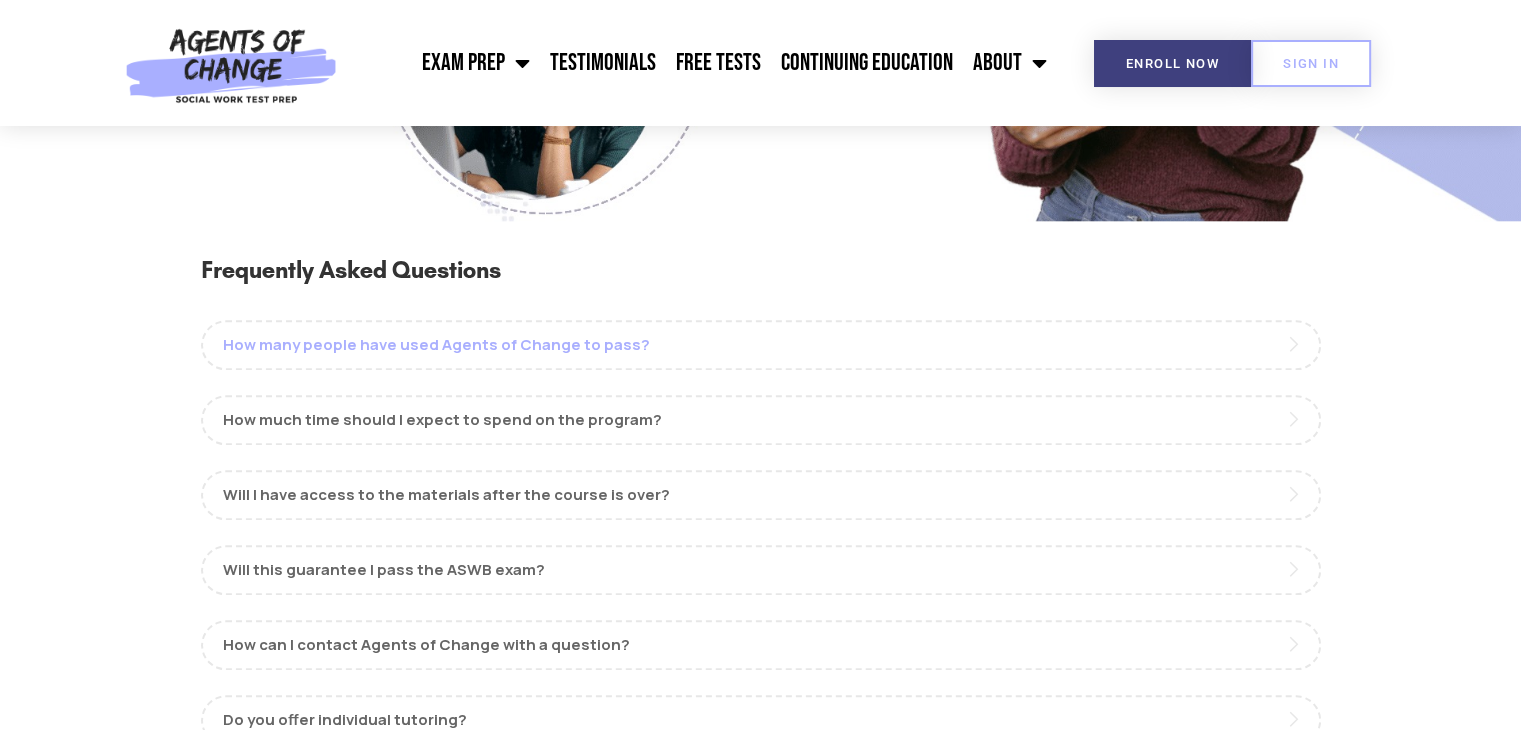 click on "How many people have used Agents of Change to pass?" at bounding box center [761, 345] 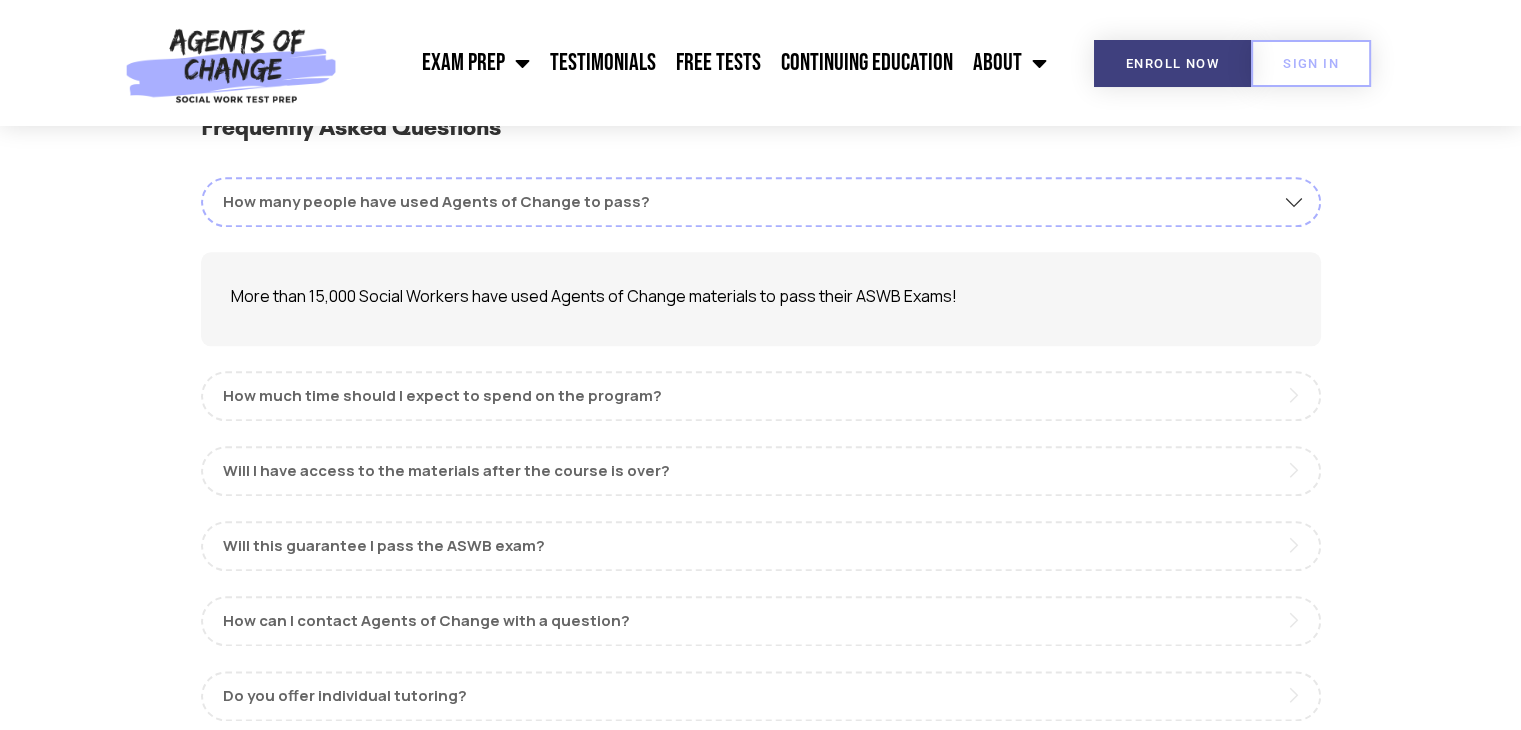 scroll, scrollTop: 2222, scrollLeft: 0, axis: vertical 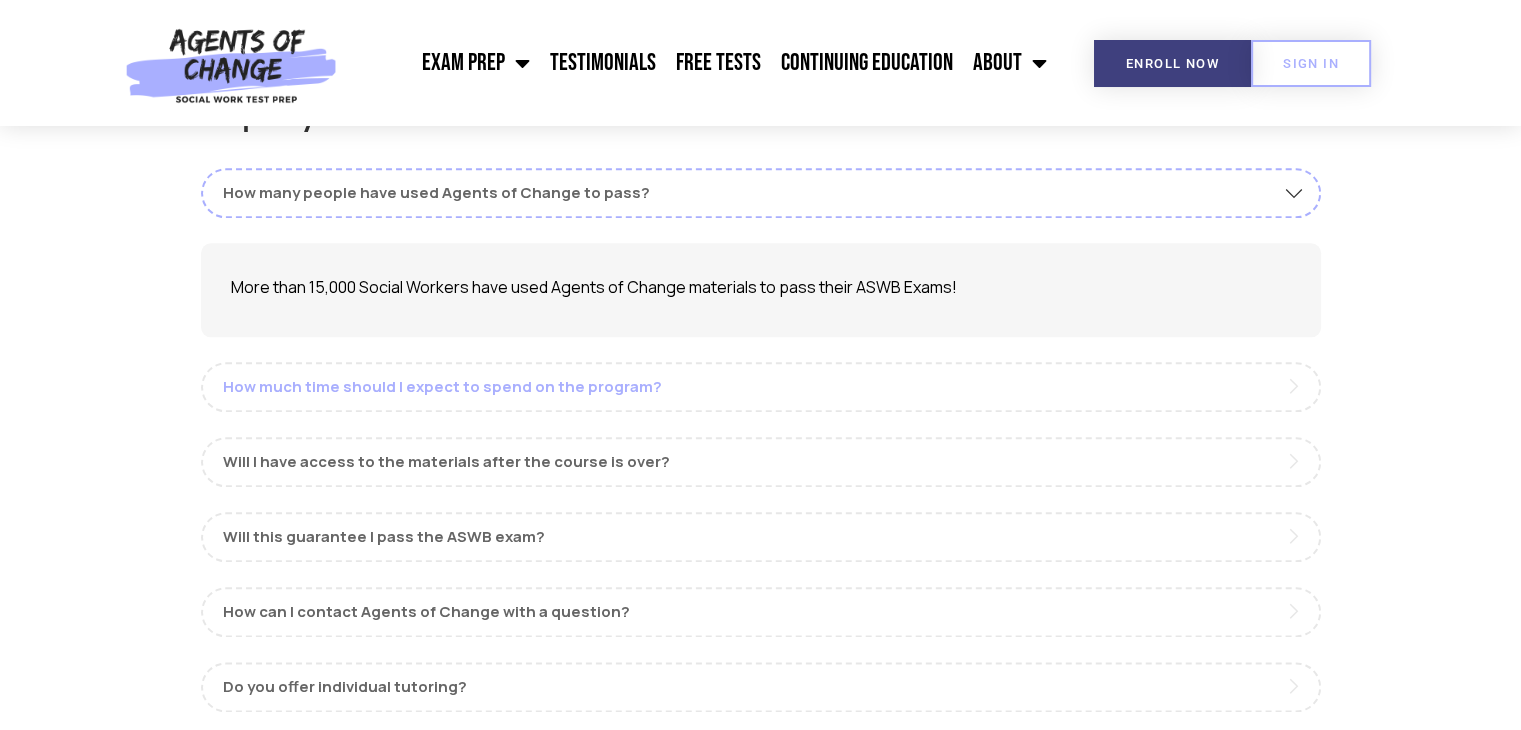 click on "How much time should I expect to spend on the program?" at bounding box center [761, 387] 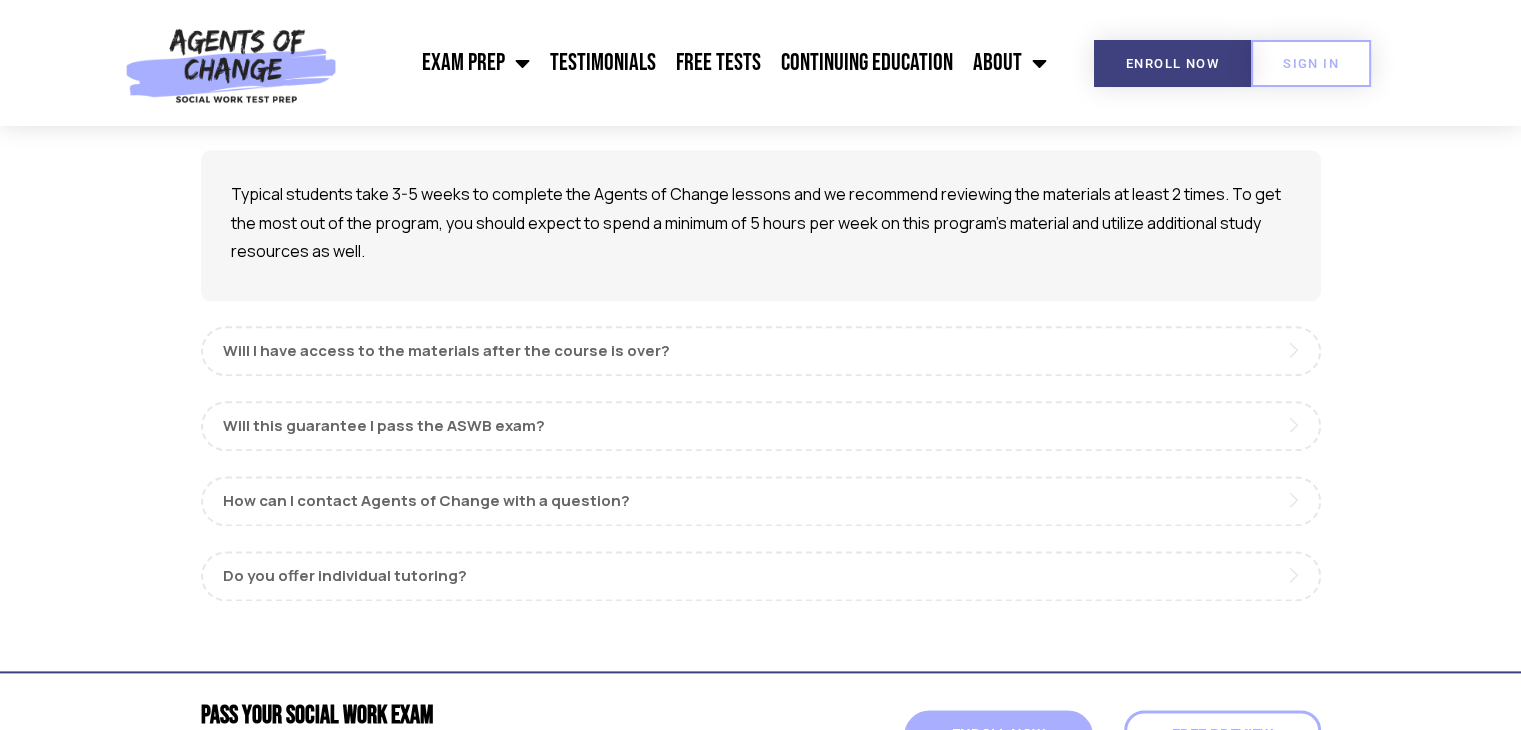 scroll, scrollTop: 2395, scrollLeft: 0, axis: vertical 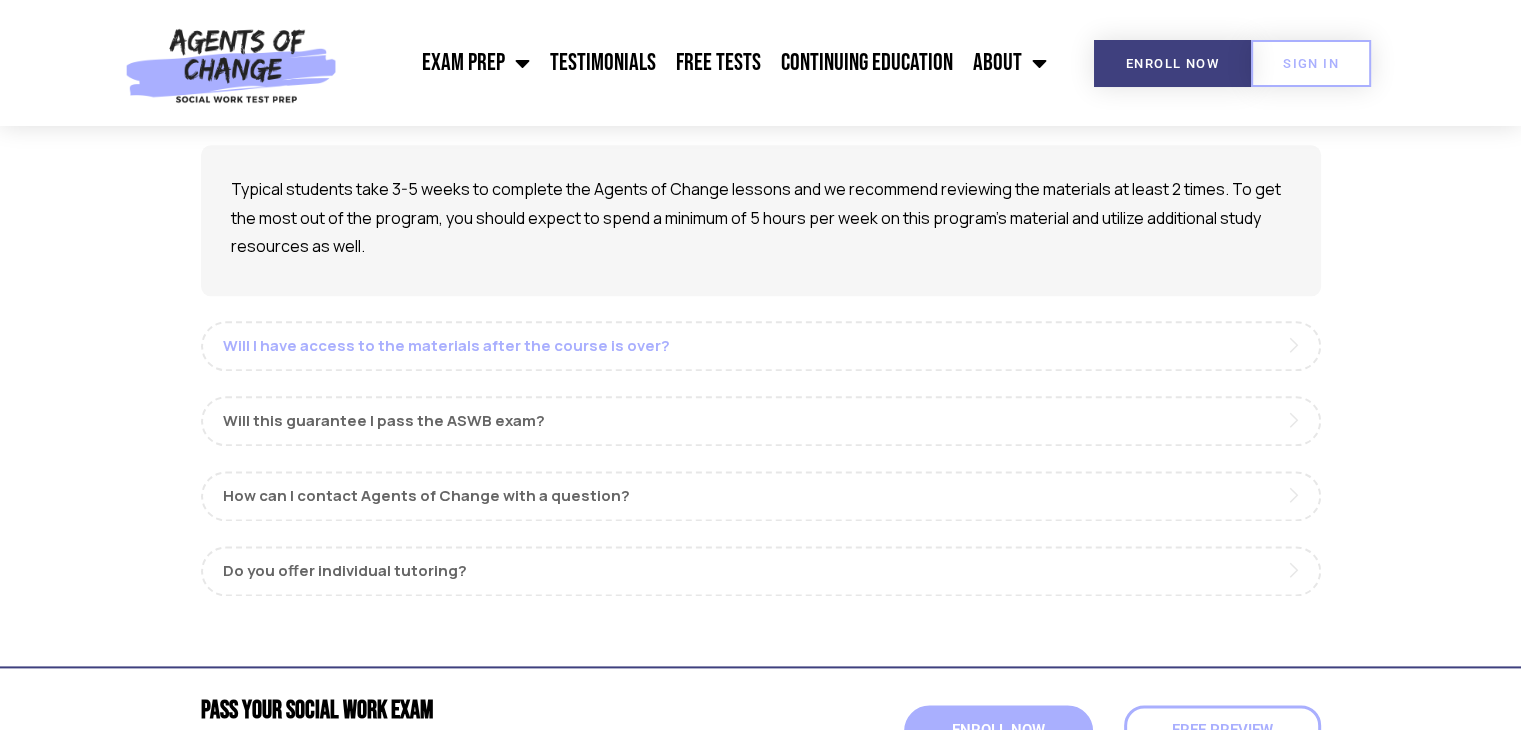 click on "Will I have access to the materials after the course is over?" at bounding box center [761, 346] 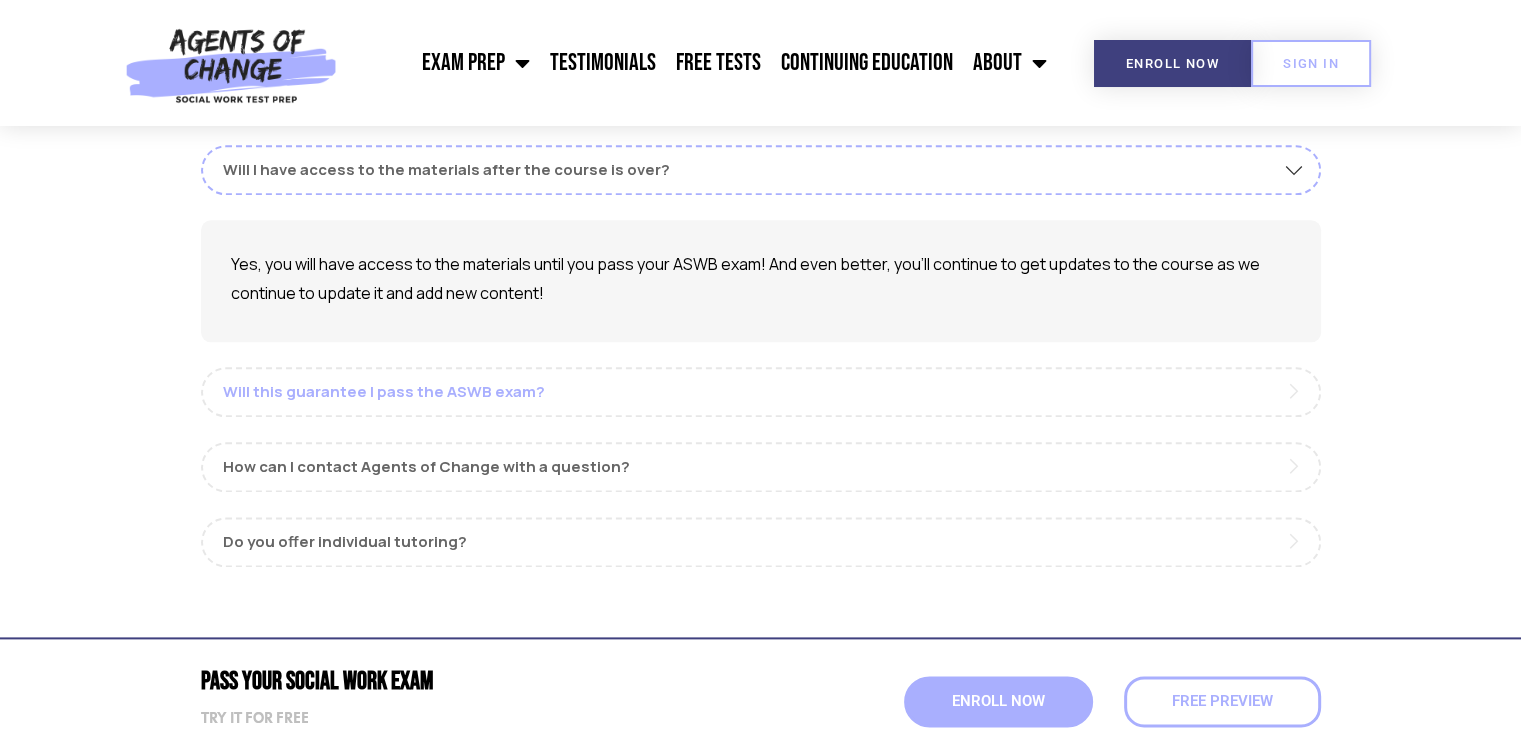 click on "Will this guarantee I pass the ASWB exam?" at bounding box center [761, 392] 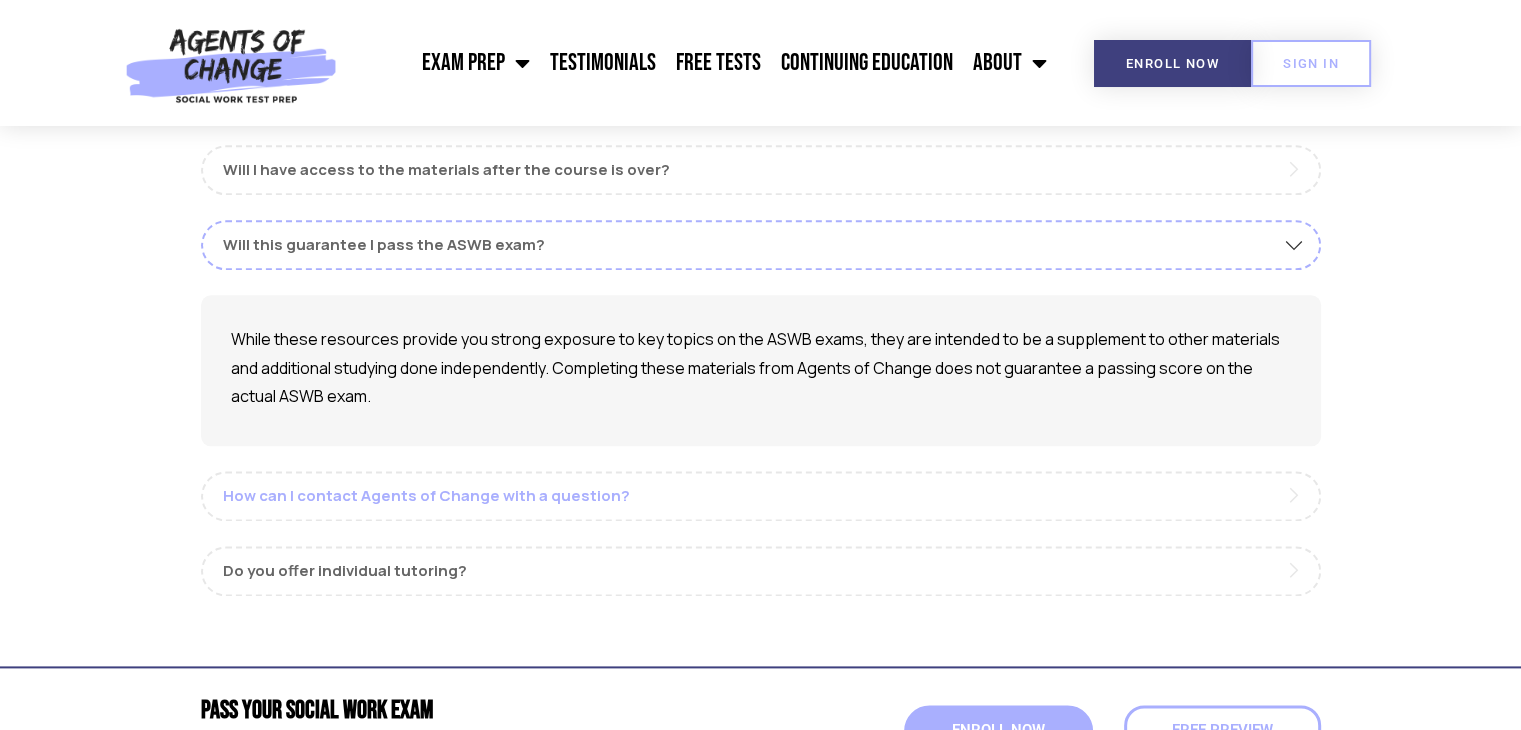 click on "How can I contact Agents of Change with a question?" at bounding box center [761, 496] 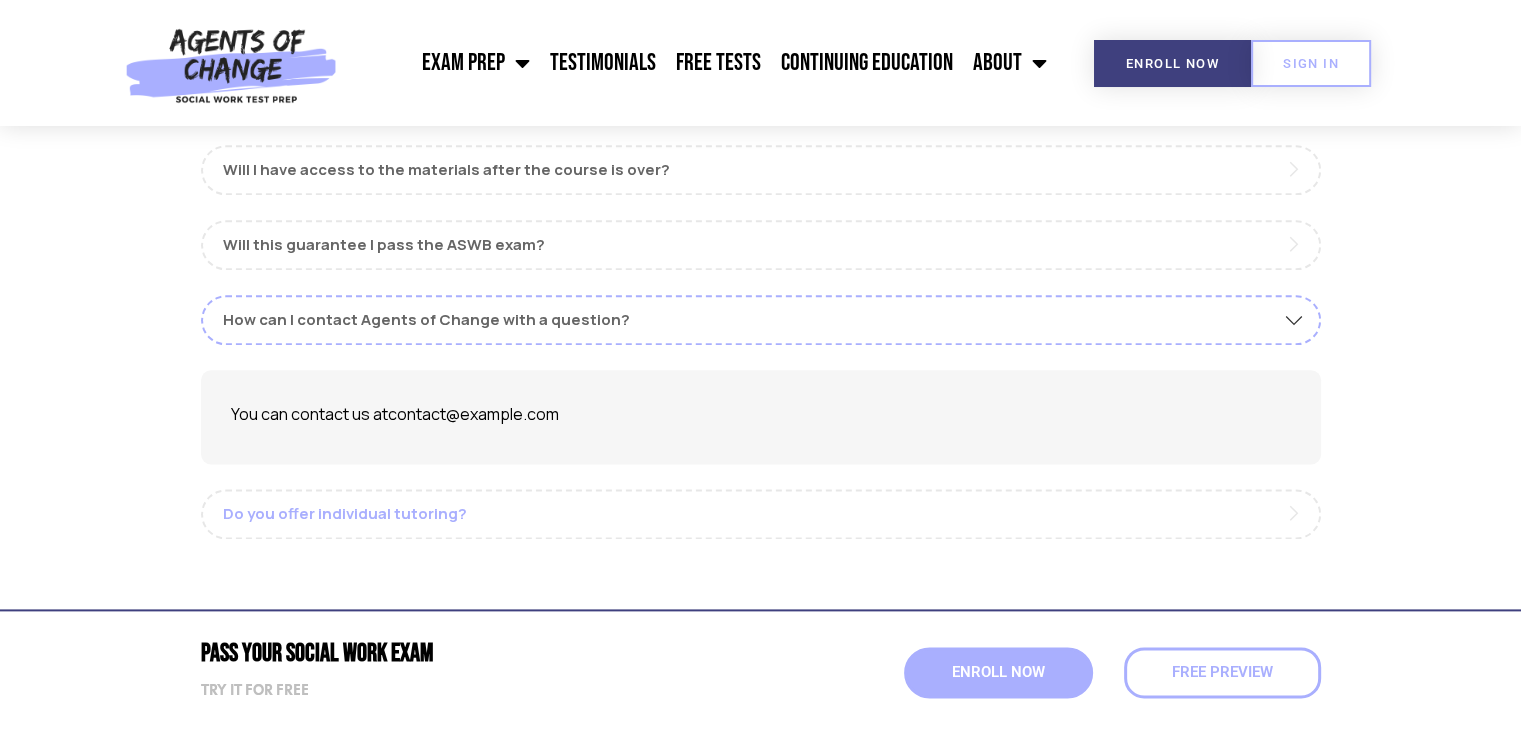 click on "Do you offer individual tutoring?" at bounding box center (761, 514) 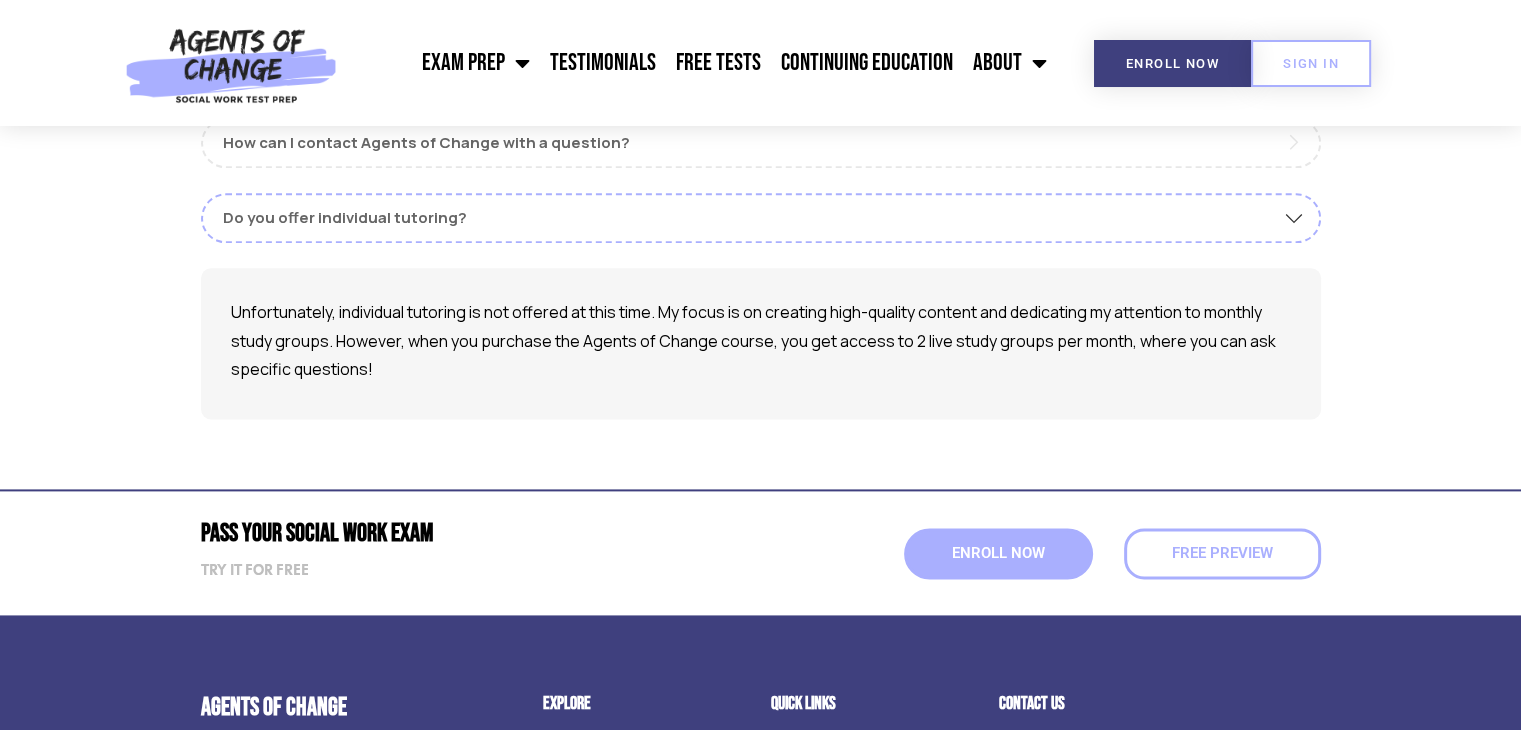 scroll, scrollTop: 2108, scrollLeft: 0, axis: vertical 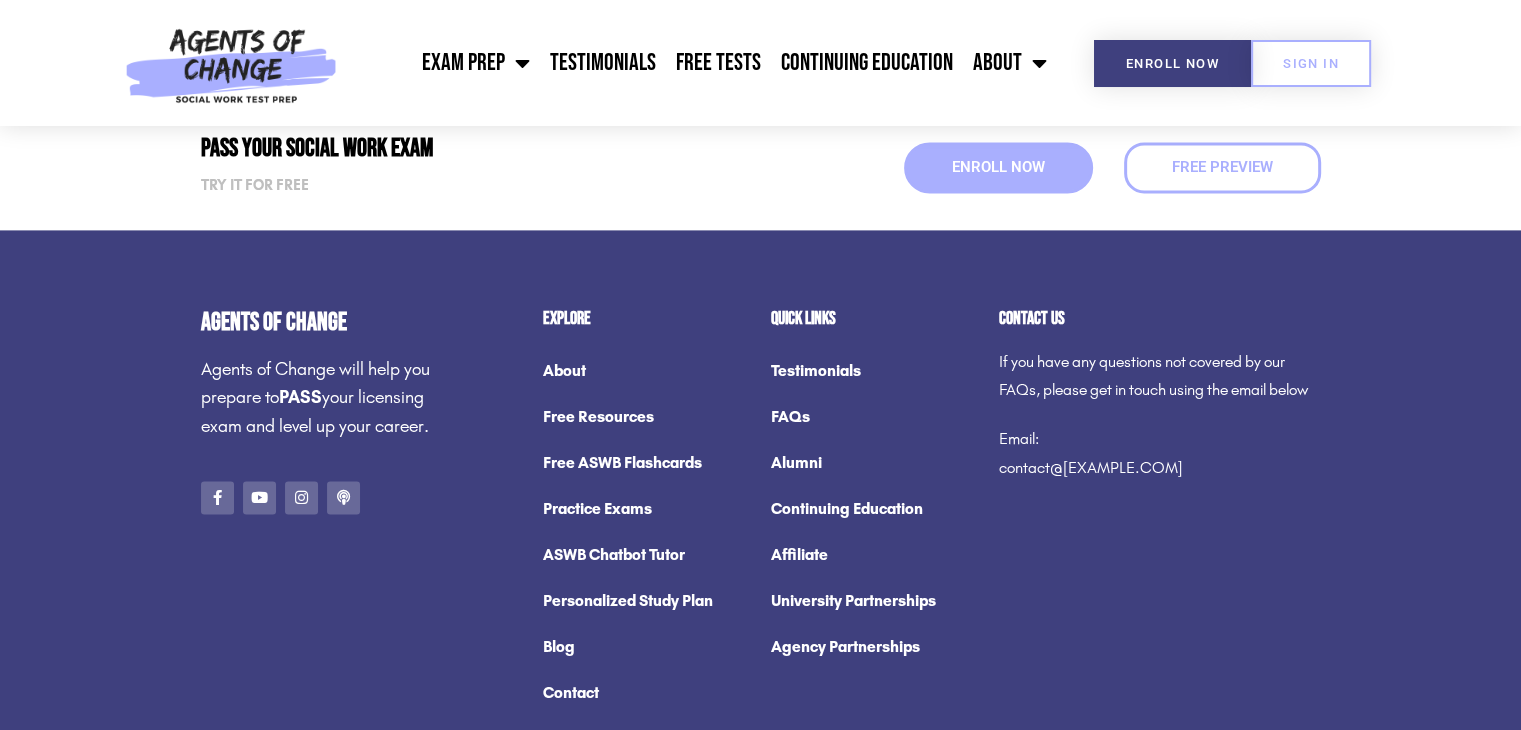 click on "contact@[EXAMPLE.COM]" at bounding box center [1091, 467] 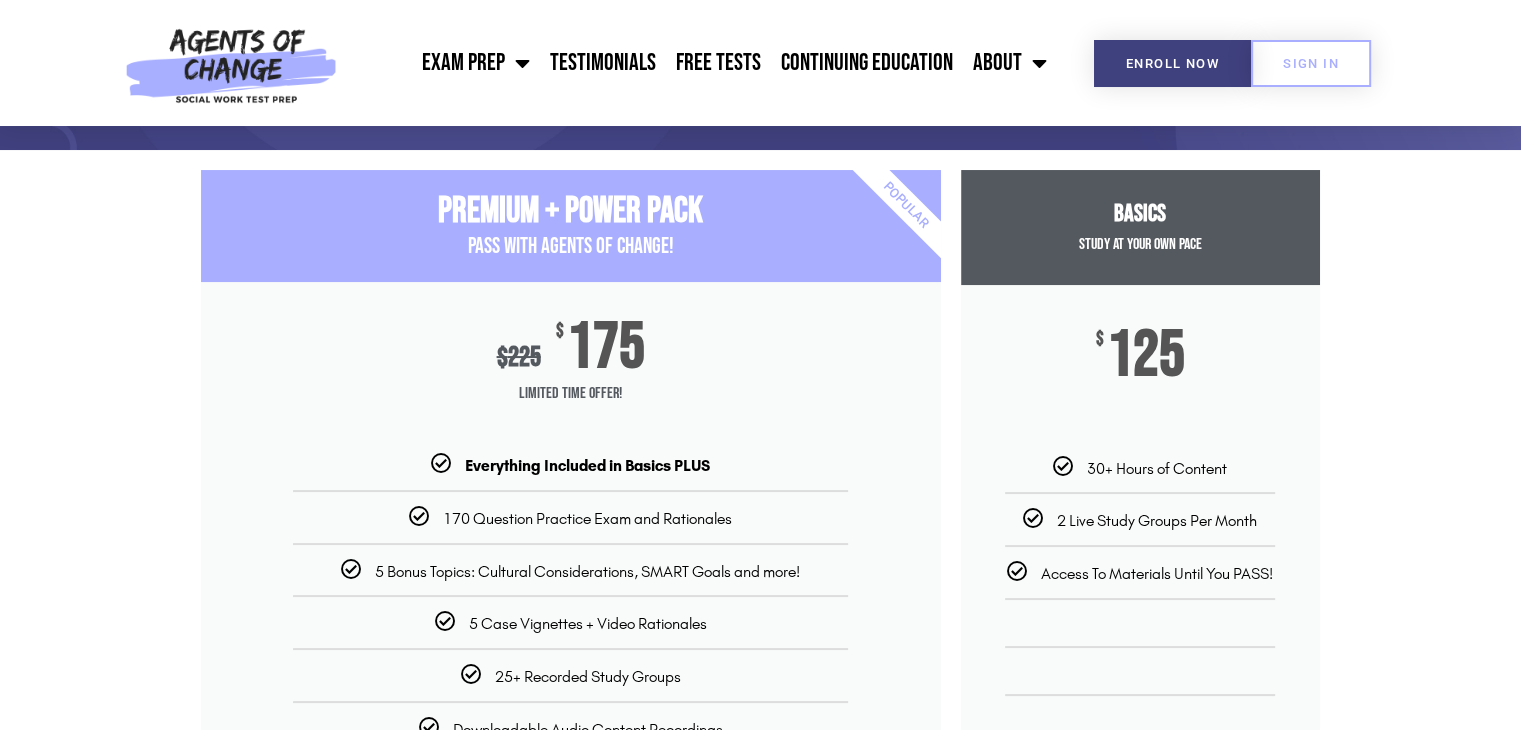 scroll, scrollTop: 165, scrollLeft: 0, axis: vertical 